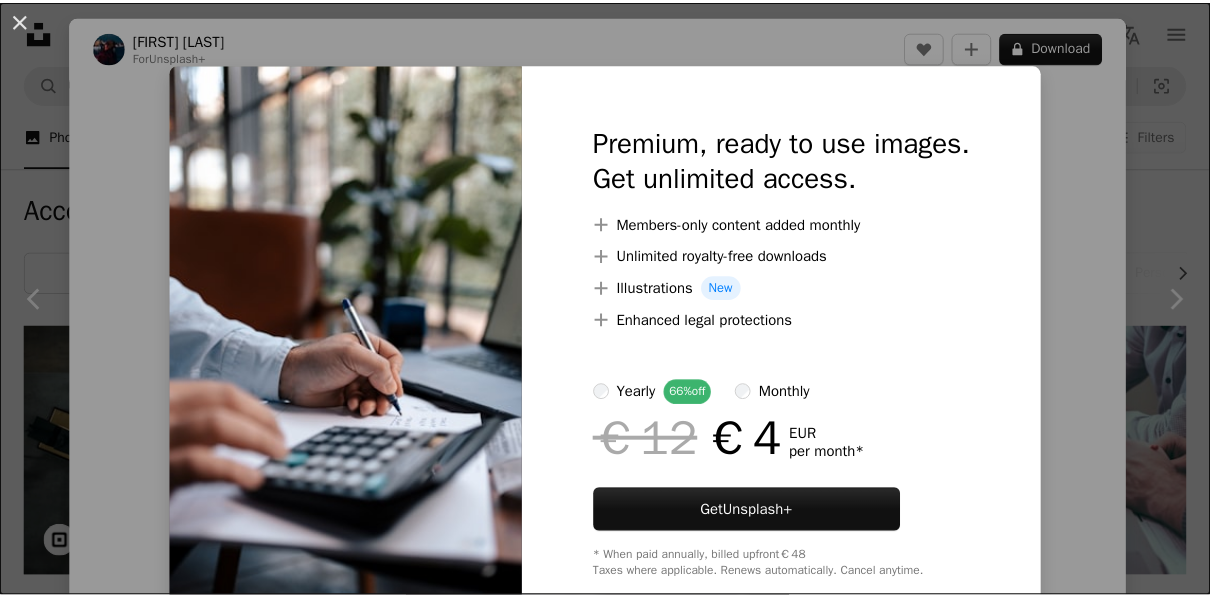 scroll, scrollTop: 880, scrollLeft: 0, axis: vertical 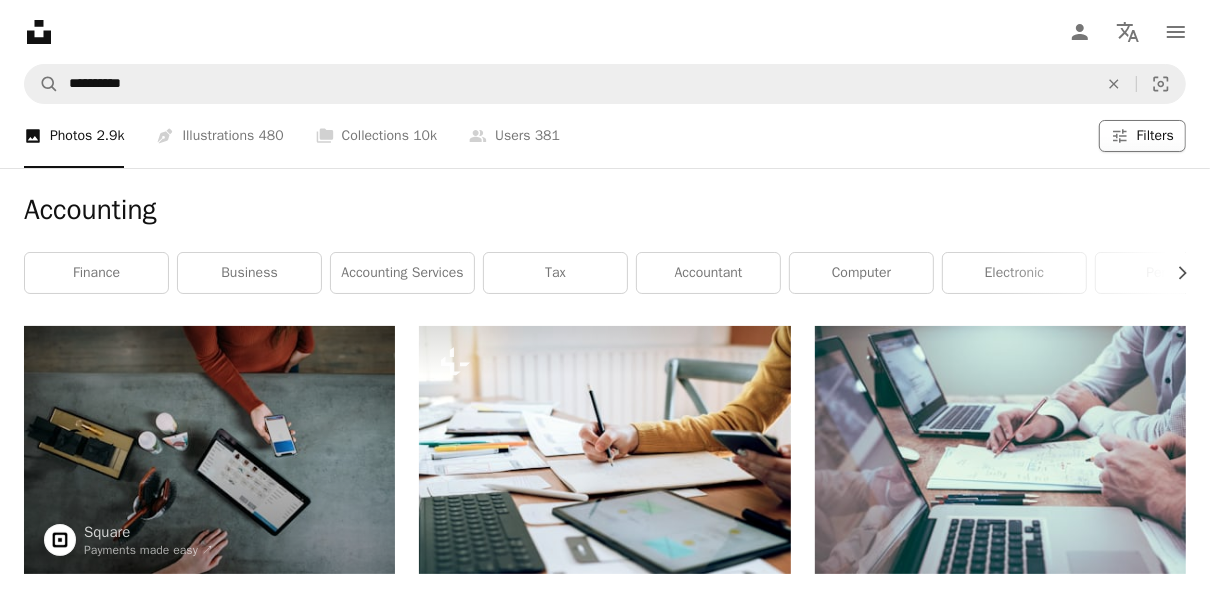 click 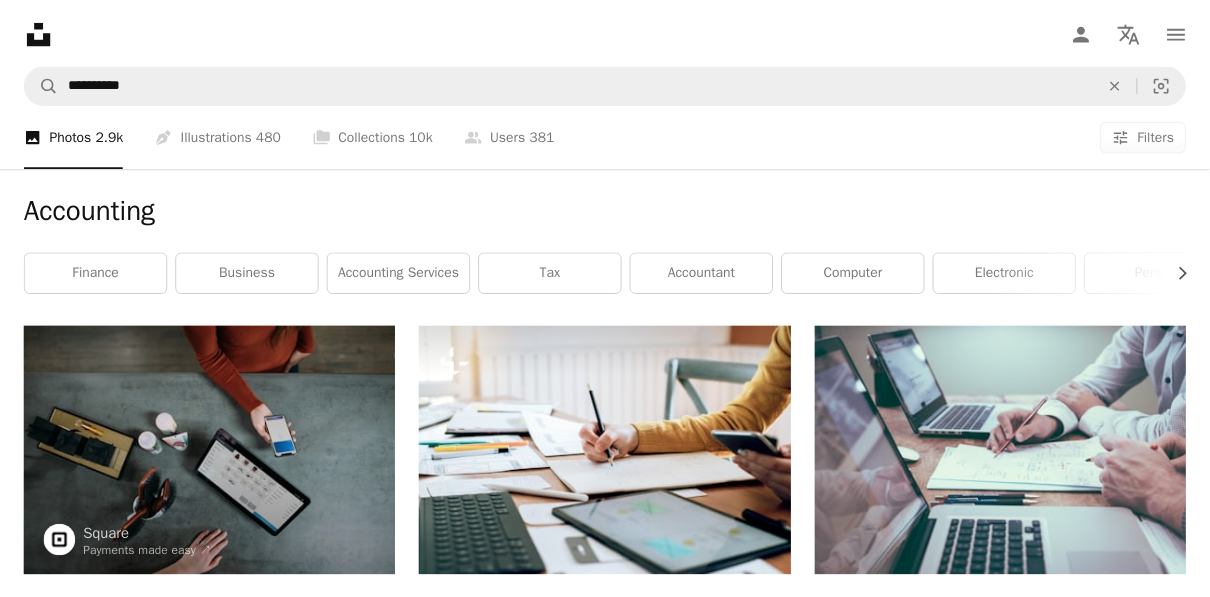 scroll, scrollTop: 192, scrollLeft: 0, axis: vertical 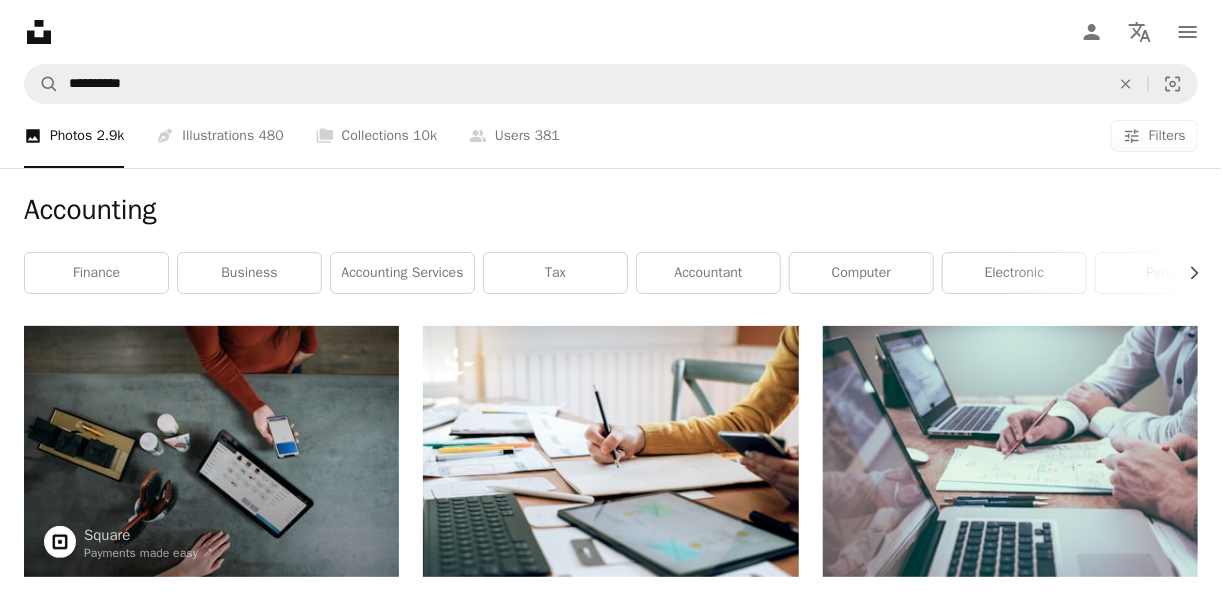 click on "Free" at bounding box center (611, 4879) 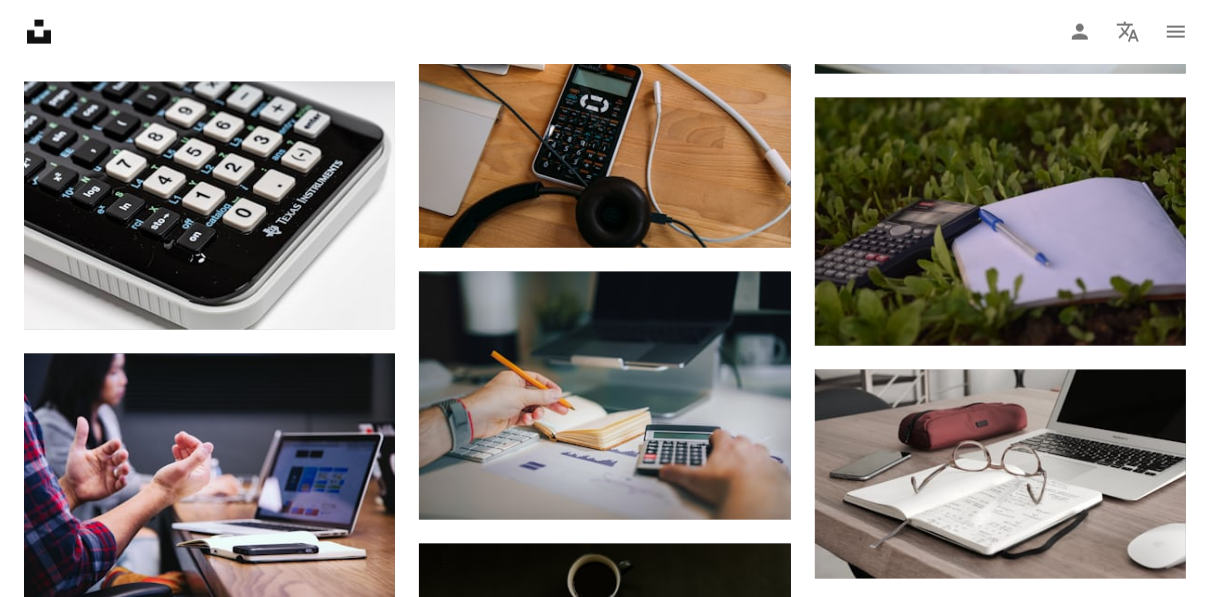 scroll, scrollTop: 1920, scrollLeft: 0, axis: vertical 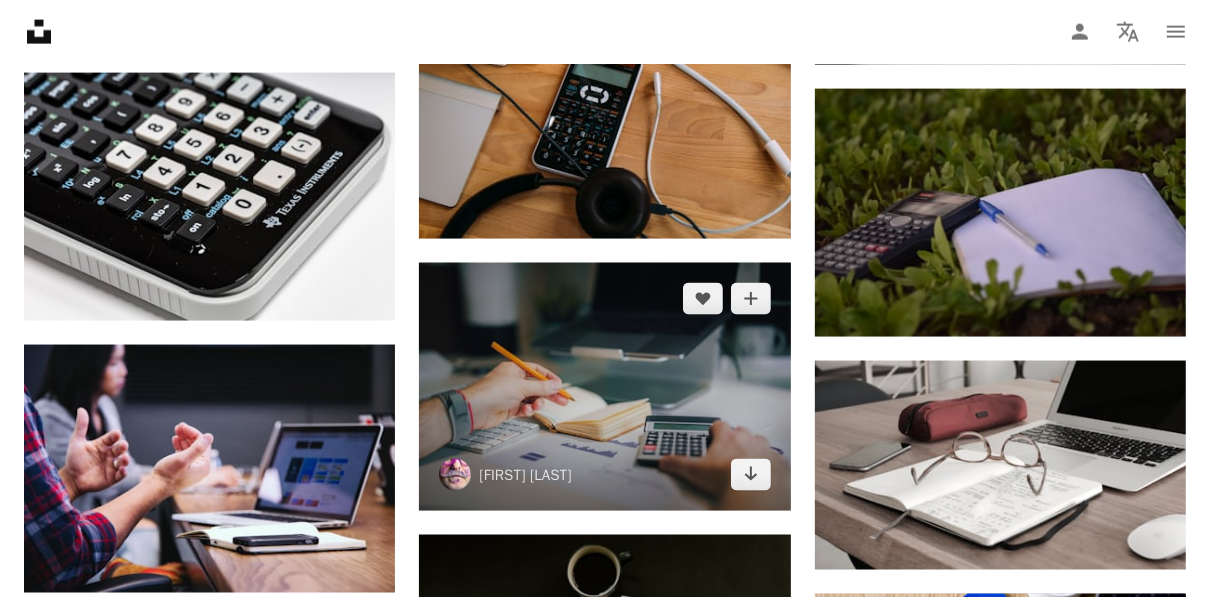 click at bounding box center (604, 387) 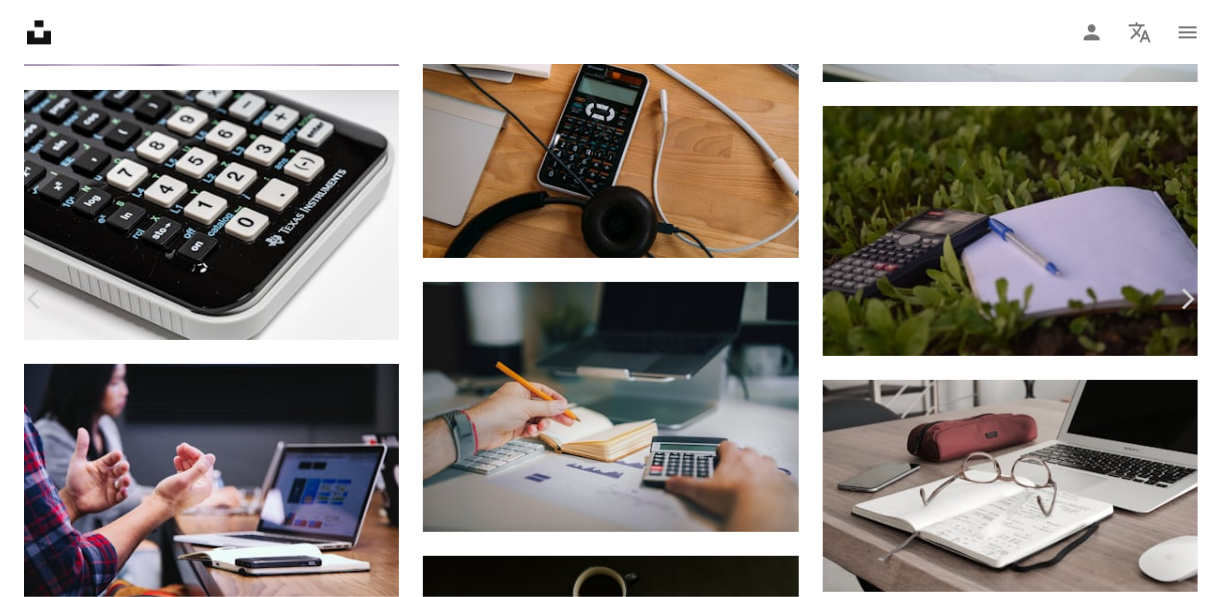 click on "An X shape" at bounding box center (20, 20) 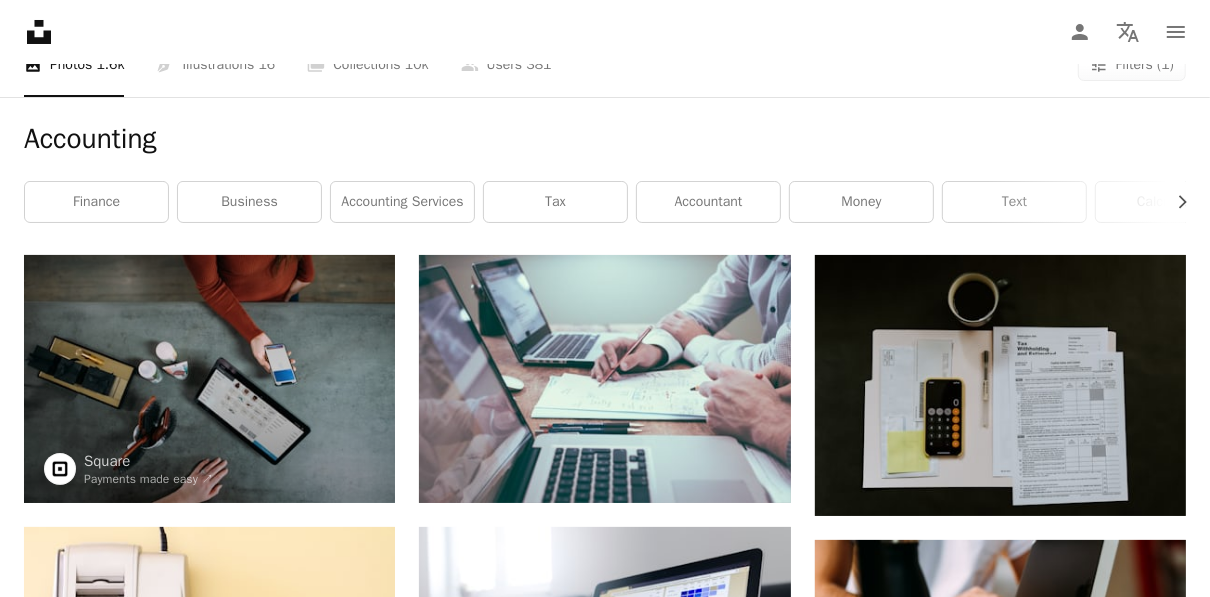 scroll, scrollTop: 0, scrollLeft: 0, axis: both 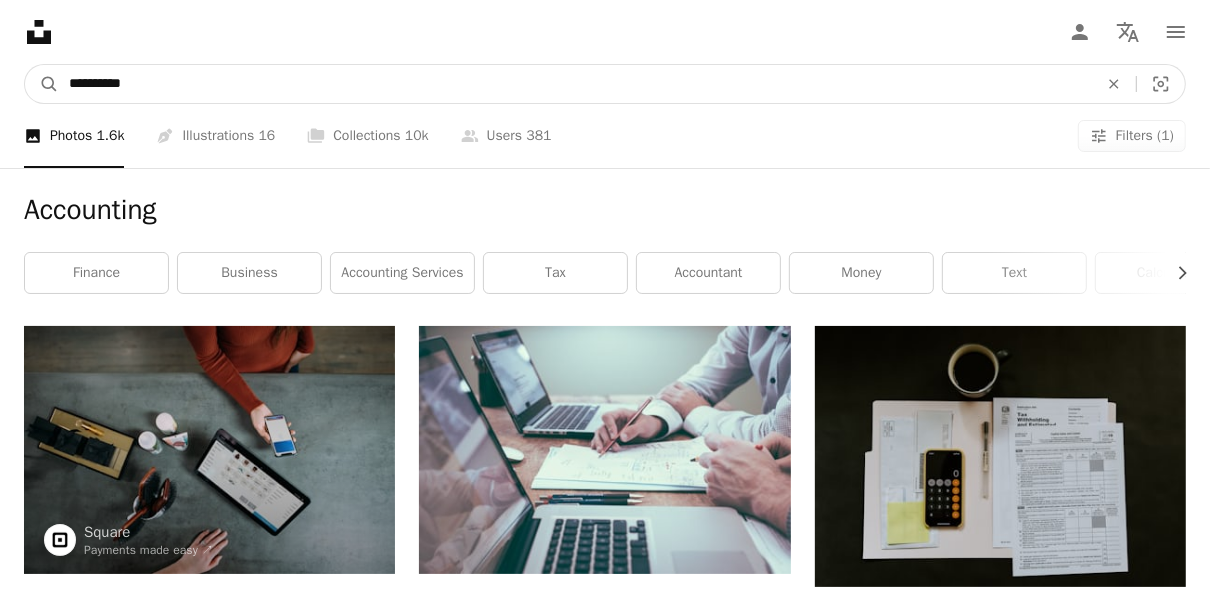 drag, startPoint x: 240, startPoint y: 79, endPoint x: -4, endPoint y: 86, distance: 244.10039 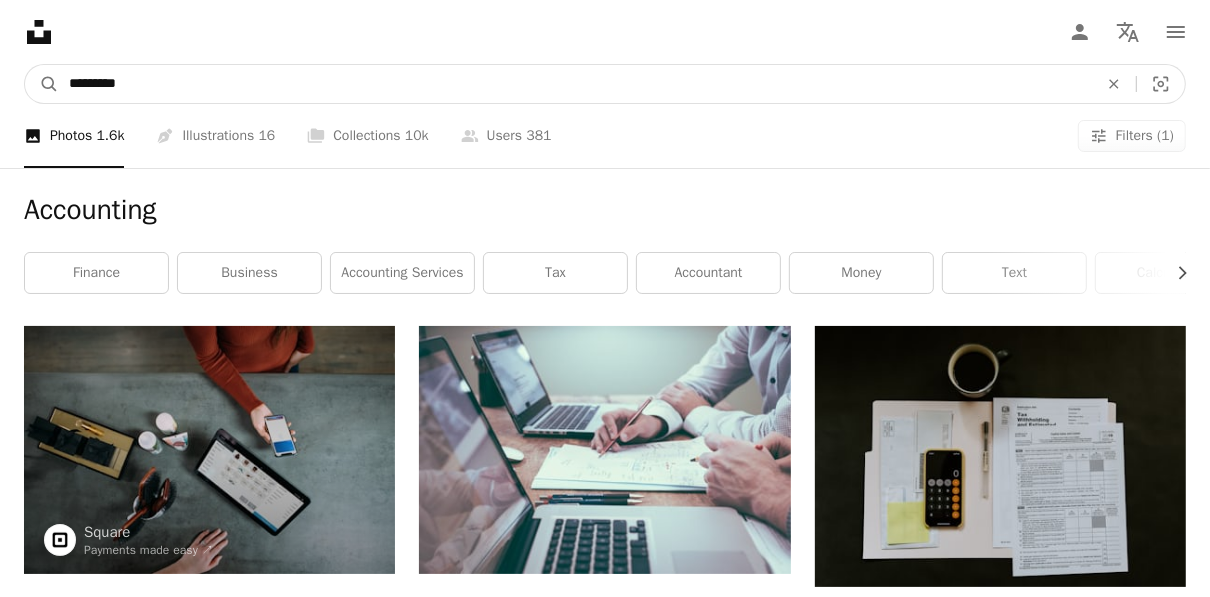 type on "*********" 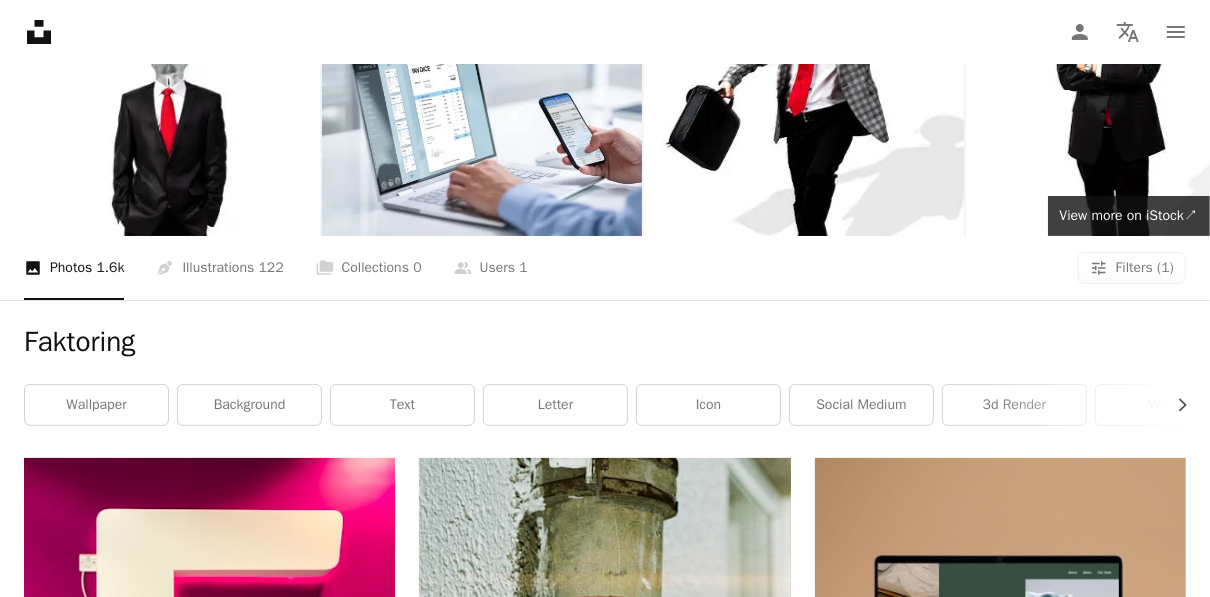 scroll, scrollTop: 0, scrollLeft: 0, axis: both 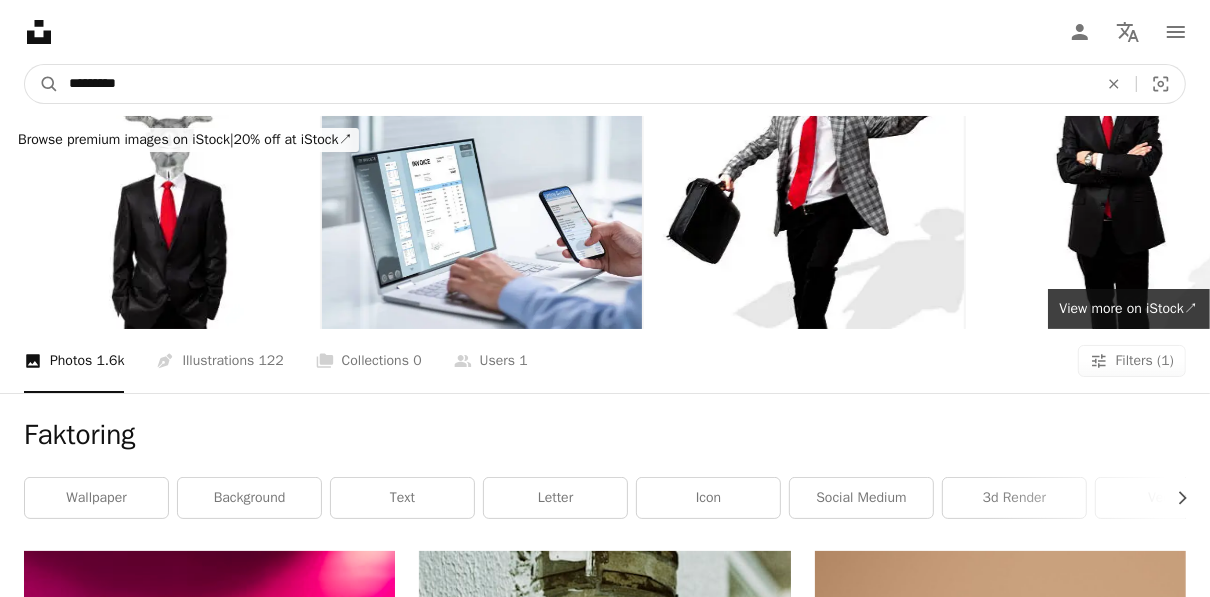 drag, startPoint x: 195, startPoint y: 89, endPoint x: -4, endPoint y: 84, distance: 199.0628 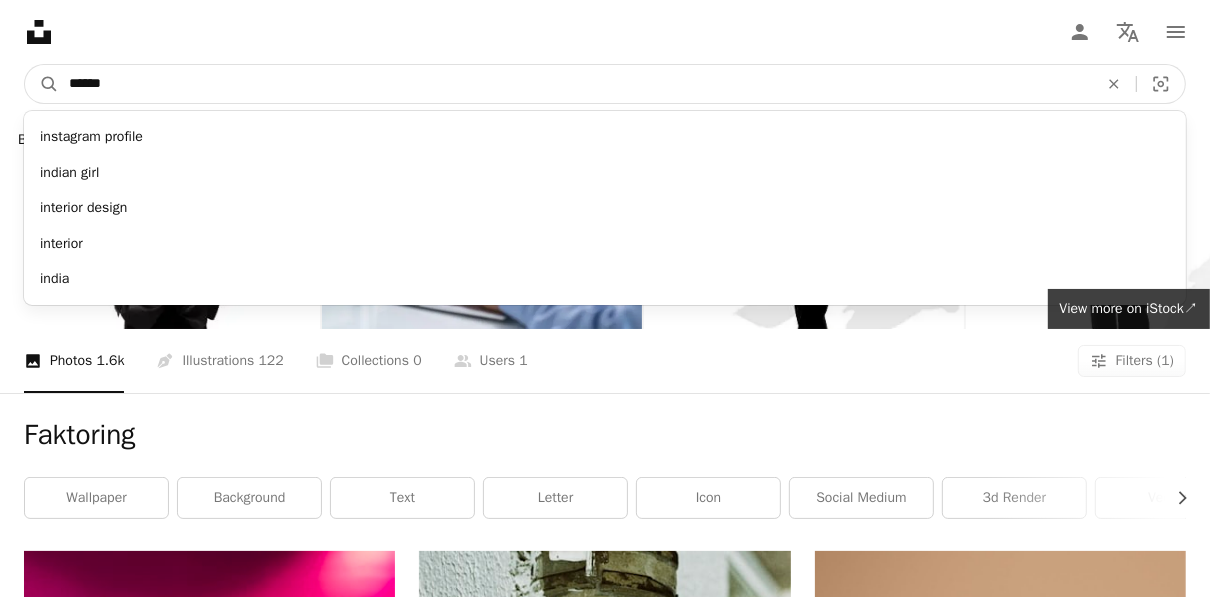 type on "*******" 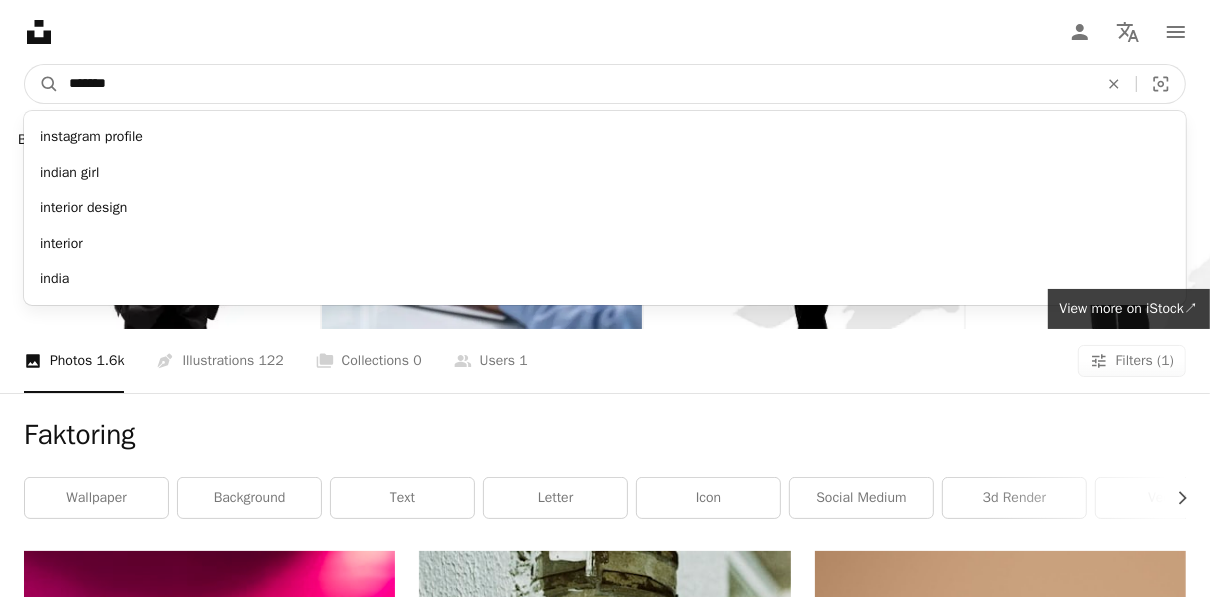click on "A magnifying glass" at bounding box center [42, 84] 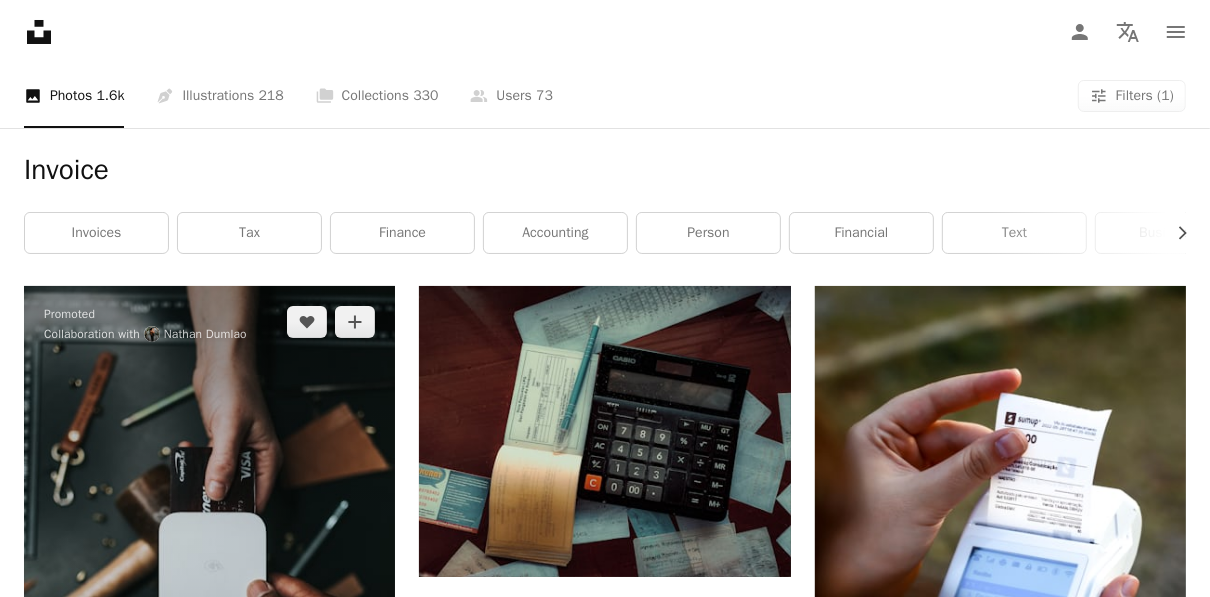 scroll, scrollTop: 0, scrollLeft: 0, axis: both 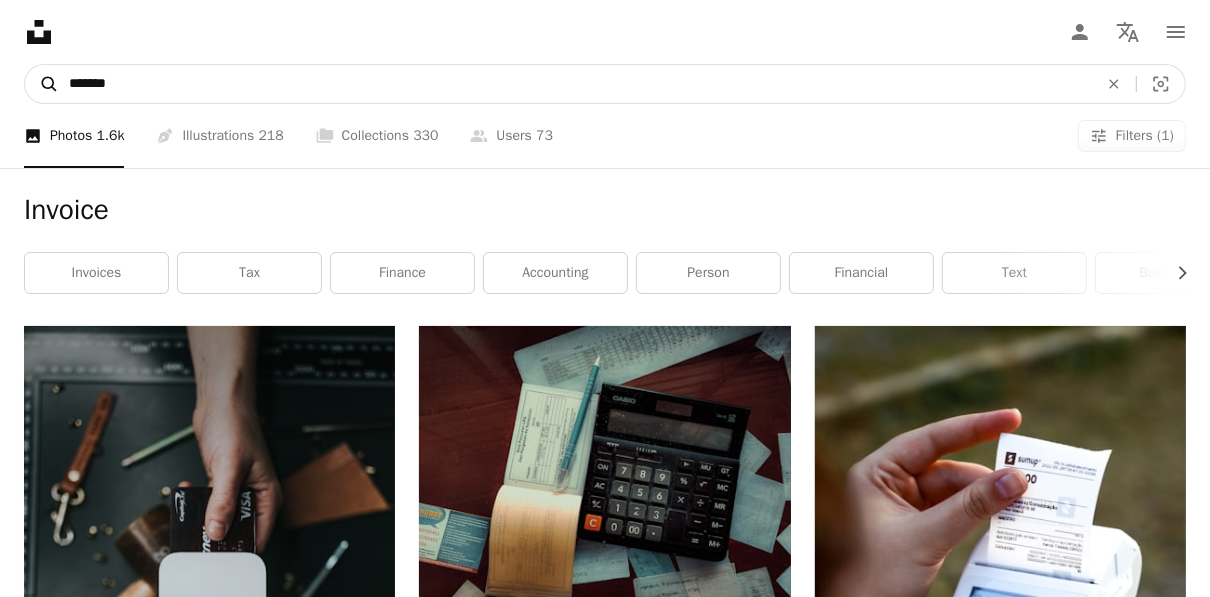 drag, startPoint x: 169, startPoint y: 85, endPoint x: 37, endPoint y: 76, distance: 132.30646 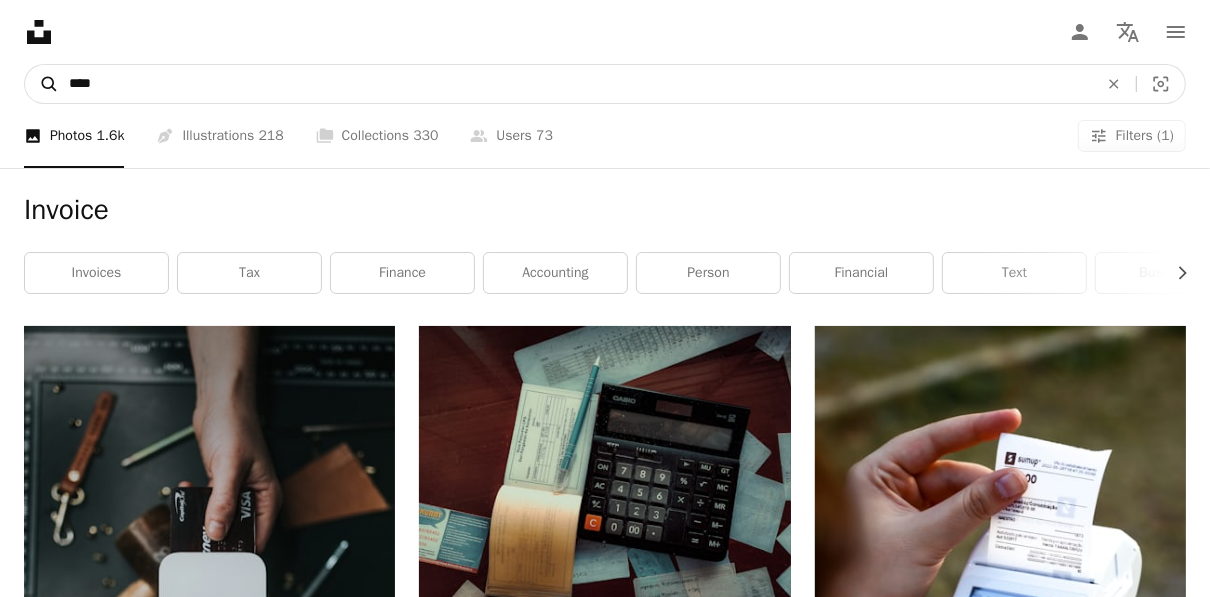 type on "*****" 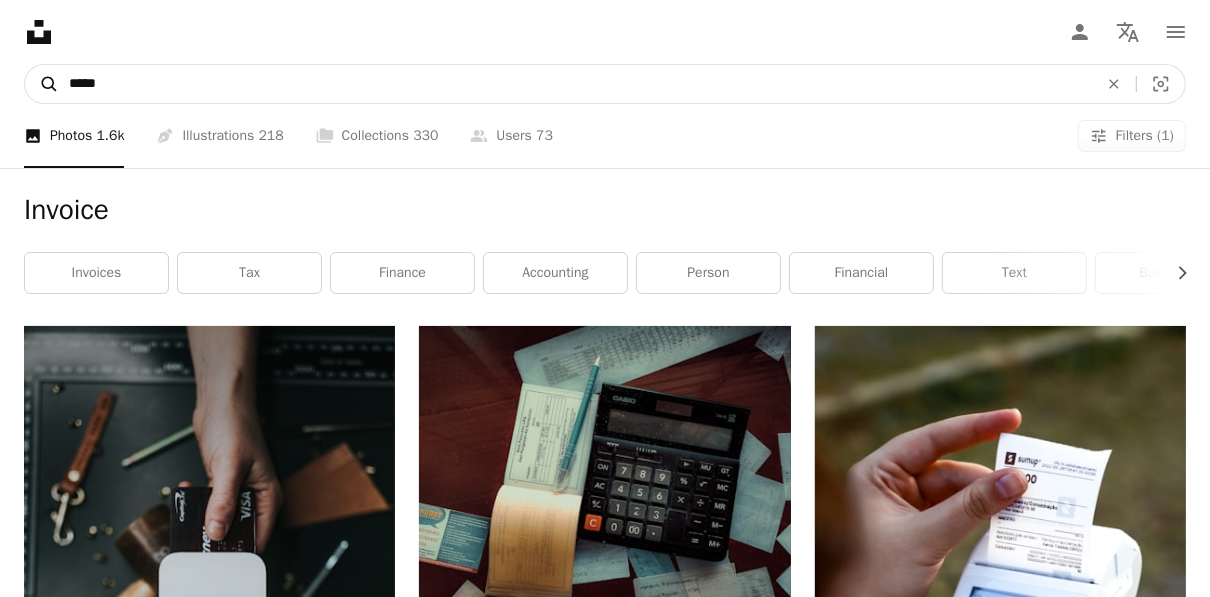 click on "A magnifying glass" at bounding box center [42, 84] 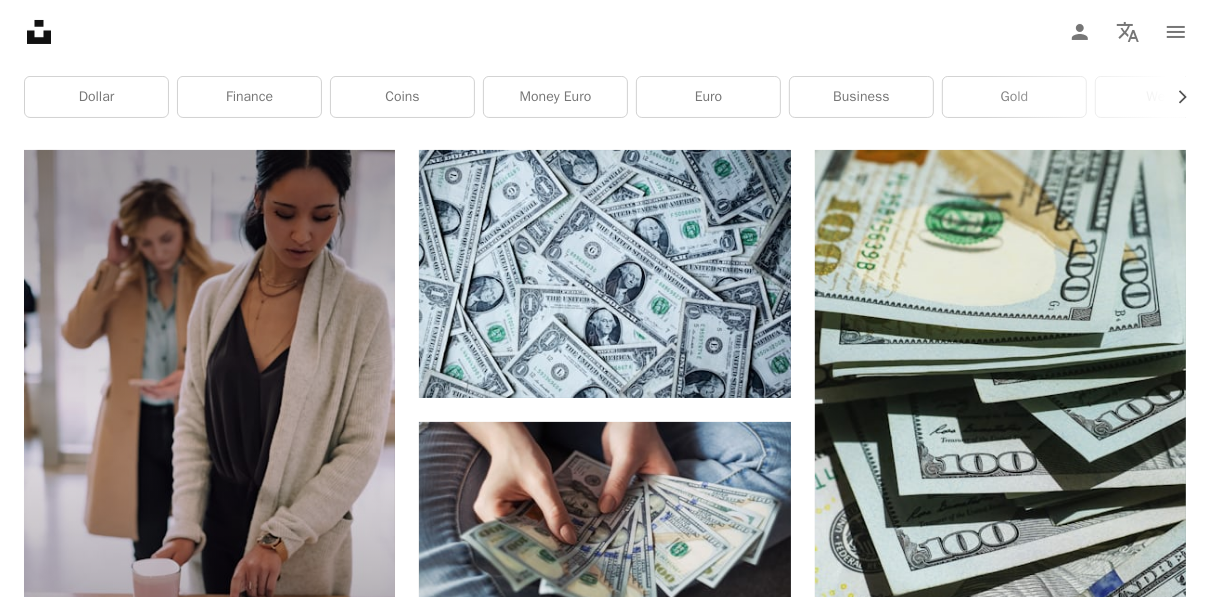 scroll, scrollTop: 0, scrollLeft: 0, axis: both 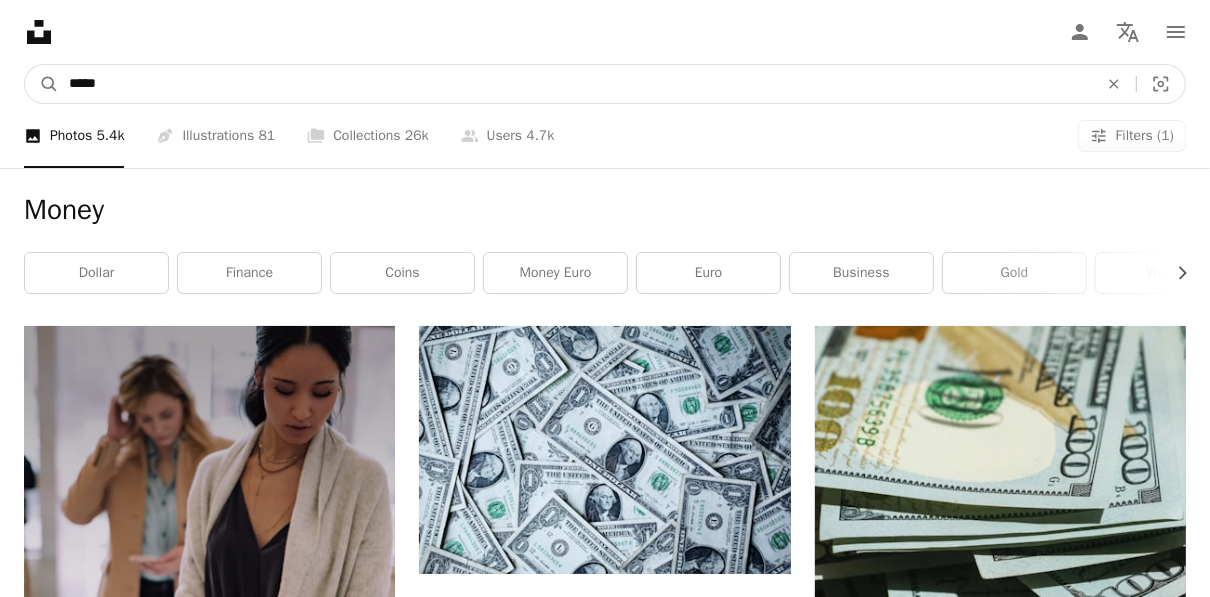 drag, startPoint x: 158, startPoint y: 82, endPoint x: 0, endPoint y: 77, distance: 158.0791 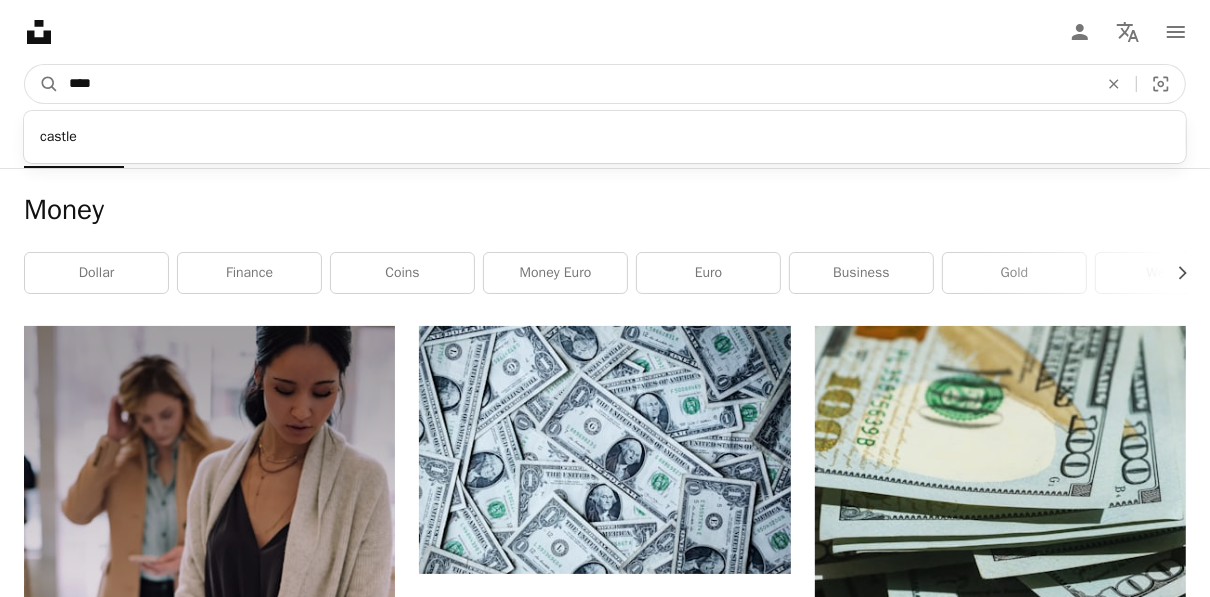 type on "****" 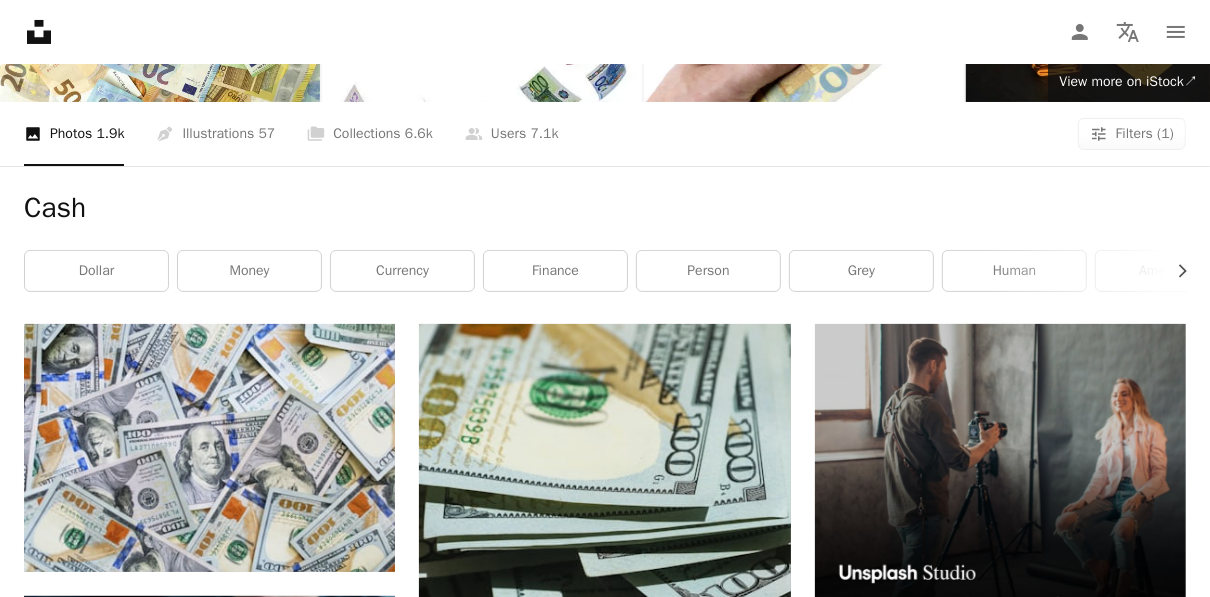 scroll, scrollTop: 0, scrollLeft: 0, axis: both 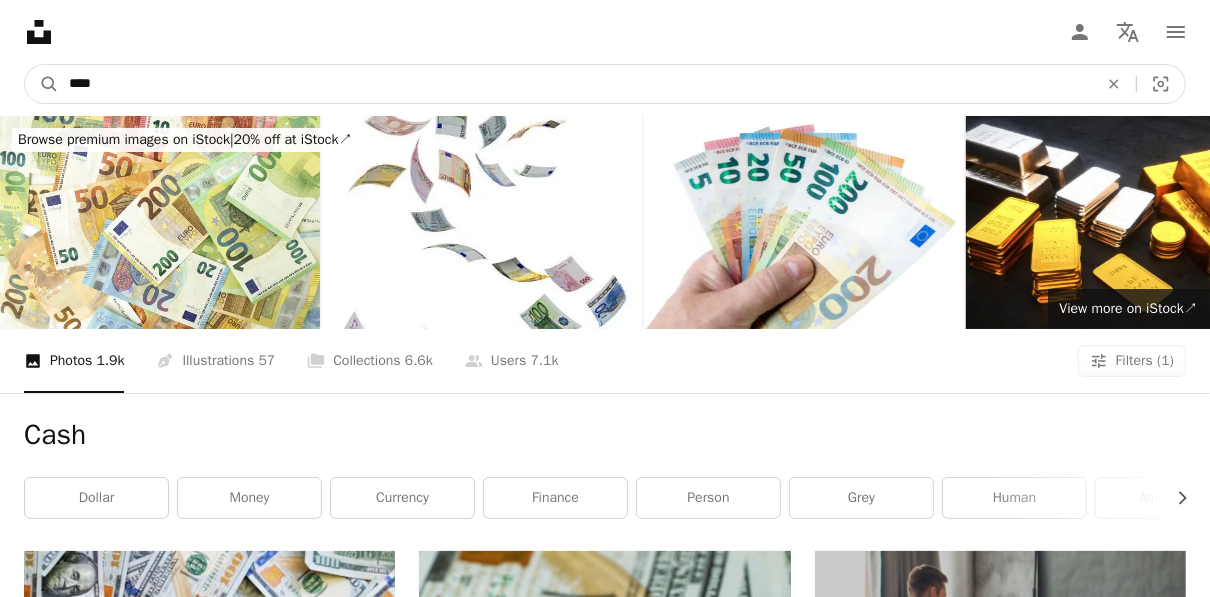 drag, startPoint x: 208, startPoint y: 66, endPoint x: 168, endPoint y: 83, distance: 43.462627 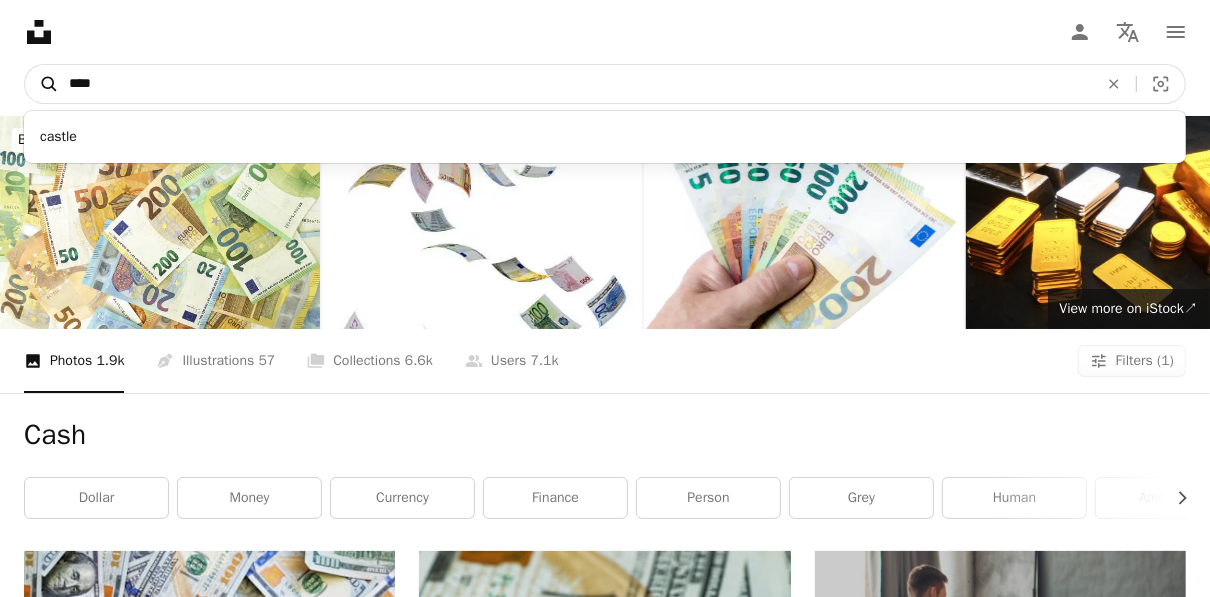 drag, startPoint x: 51, startPoint y: 74, endPoint x: 30, endPoint y: 75, distance: 21.023796 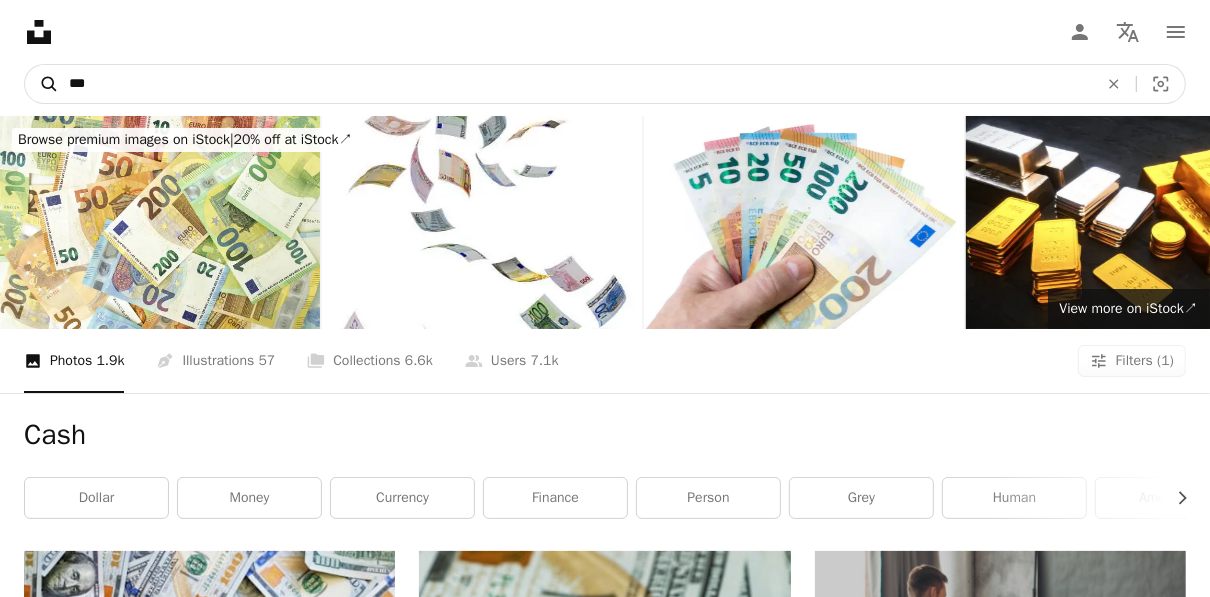 type on "****" 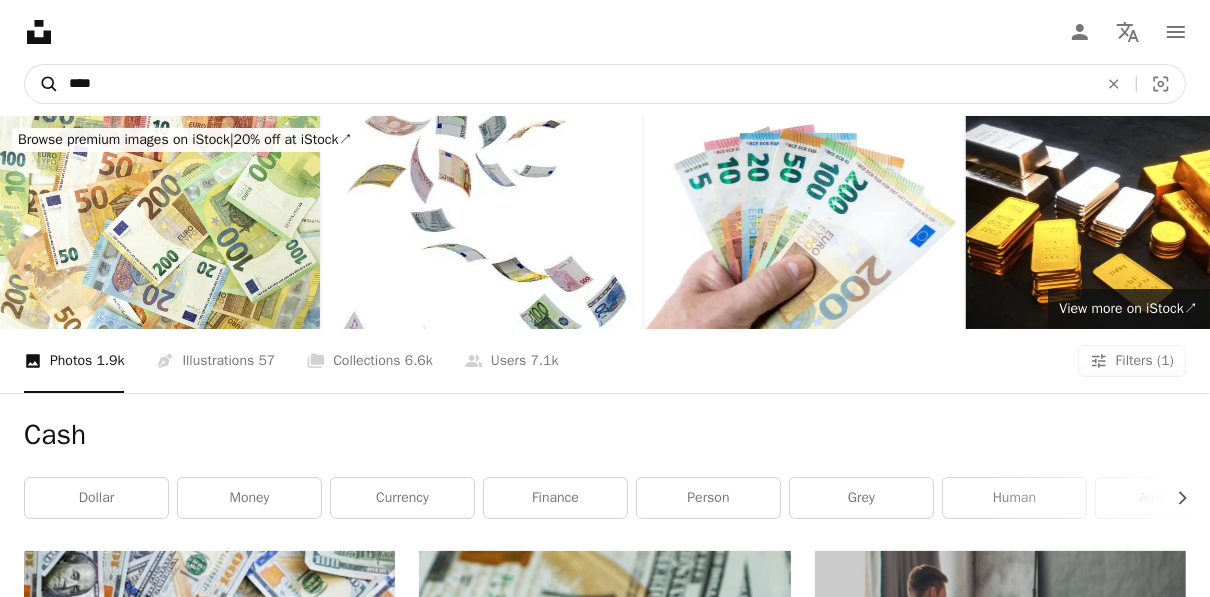 click on "A magnifying glass" at bounding box center (42, 84) 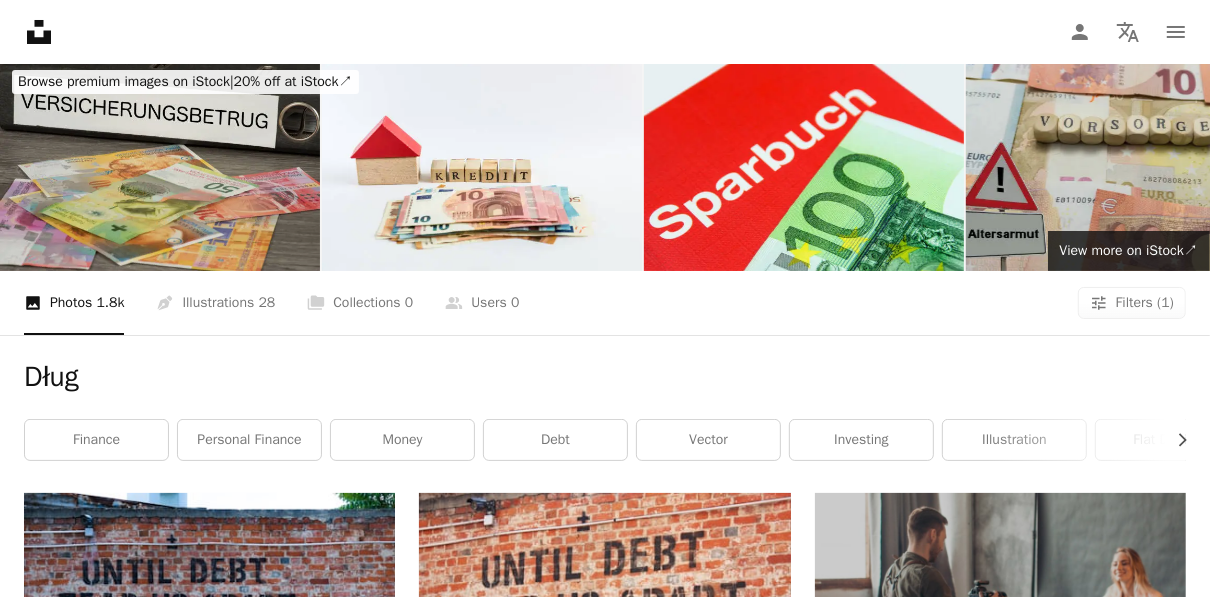 scroll, scrollTop: 0, scrollLeft: 0, axis: both 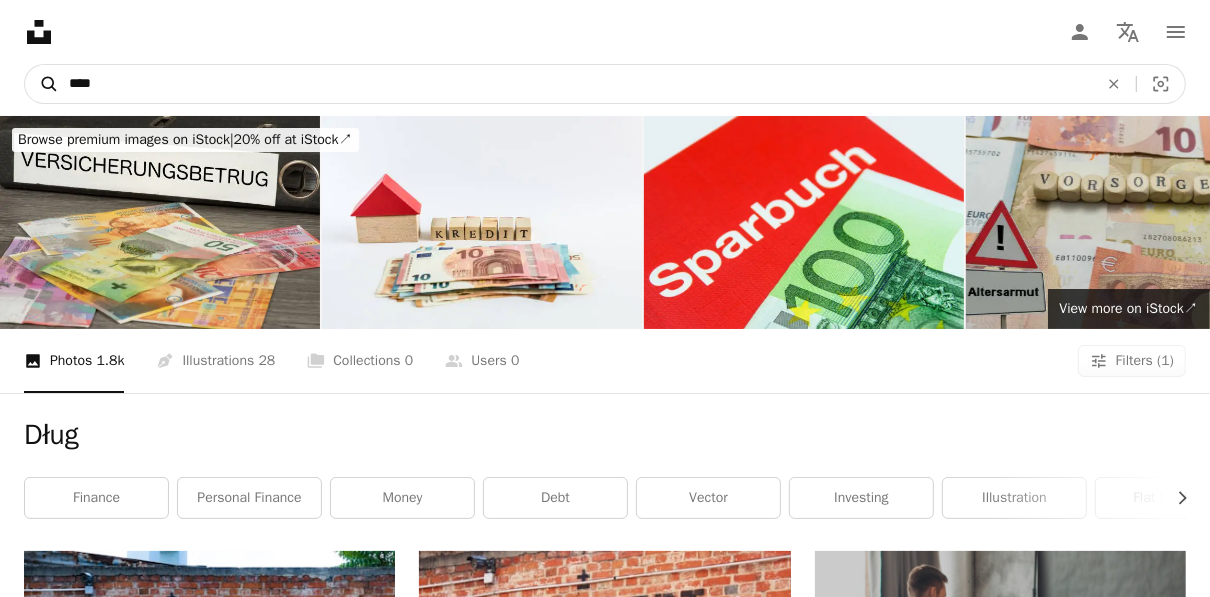 drag, startPoint x: 50, startPoint y: 81, endPoint x: 37, endPoint y: 82, distance: 13.038404 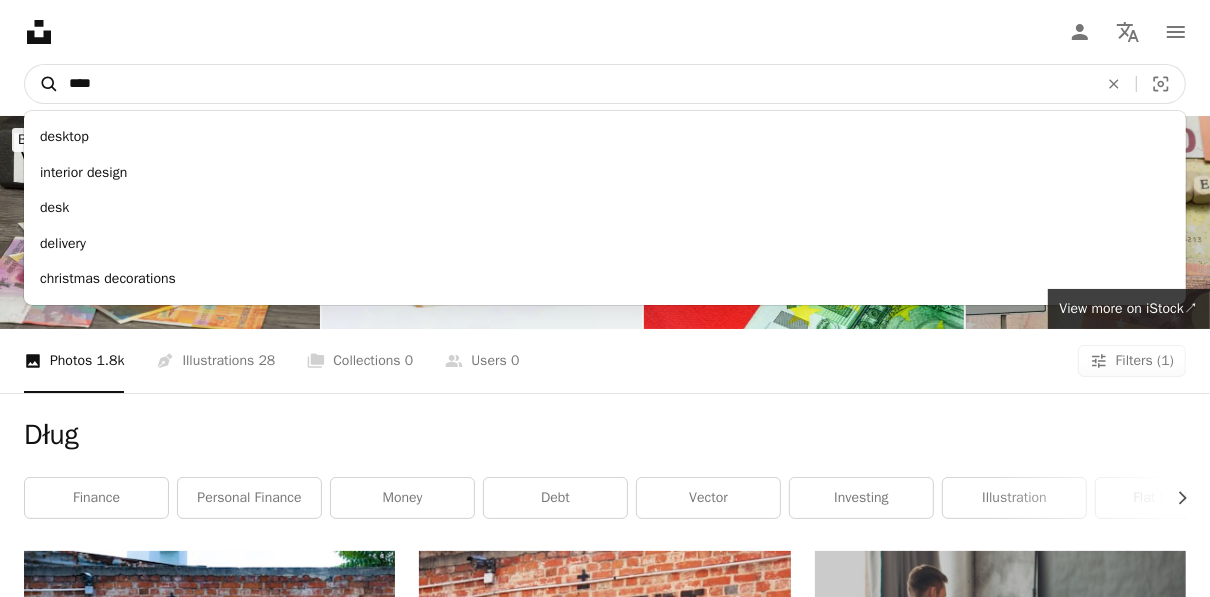type on "****" 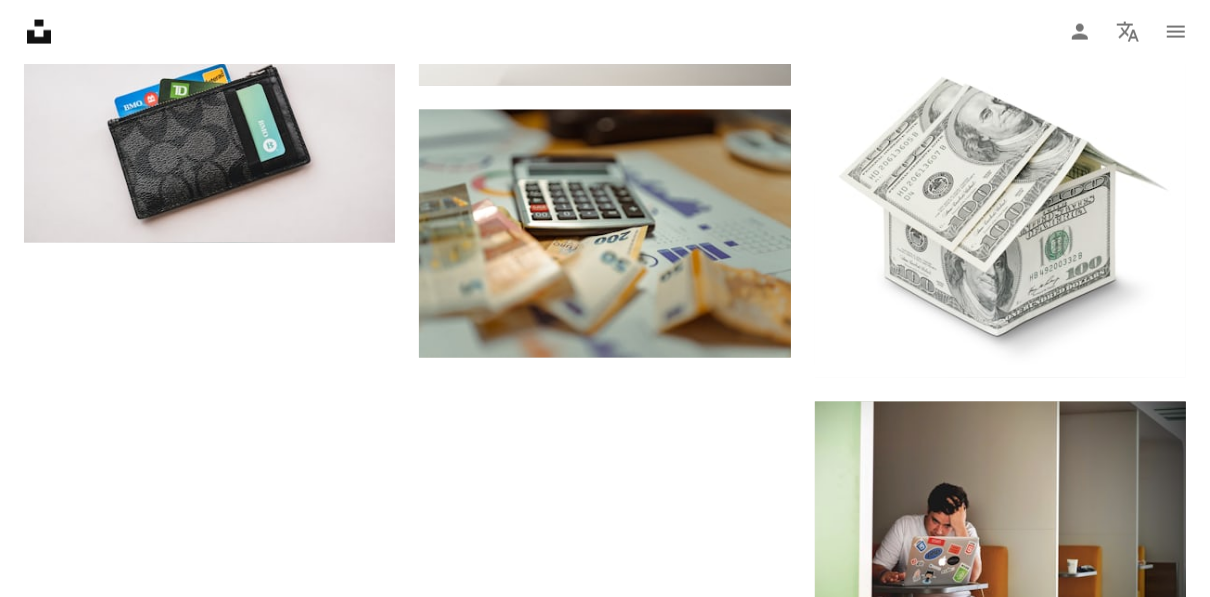 scroll, scrollTop: 2240, scrollLeft: 0, axis: vertical 